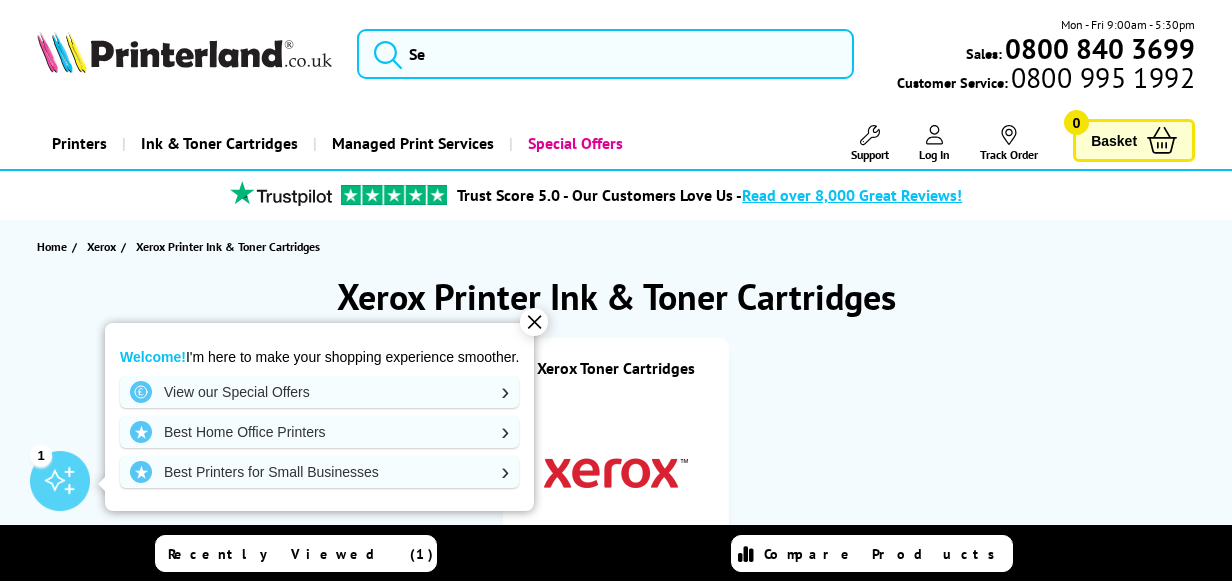scroll, scrollTop: 0, scrollLeft: 0, axis: both 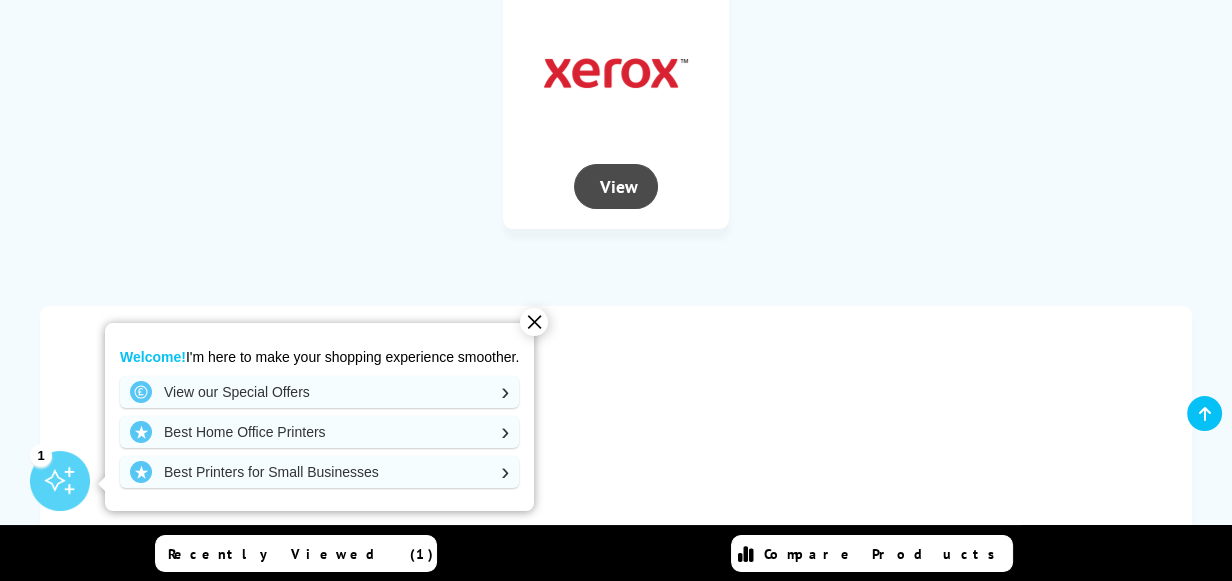 click on "View" at bounding box center (615, 186) 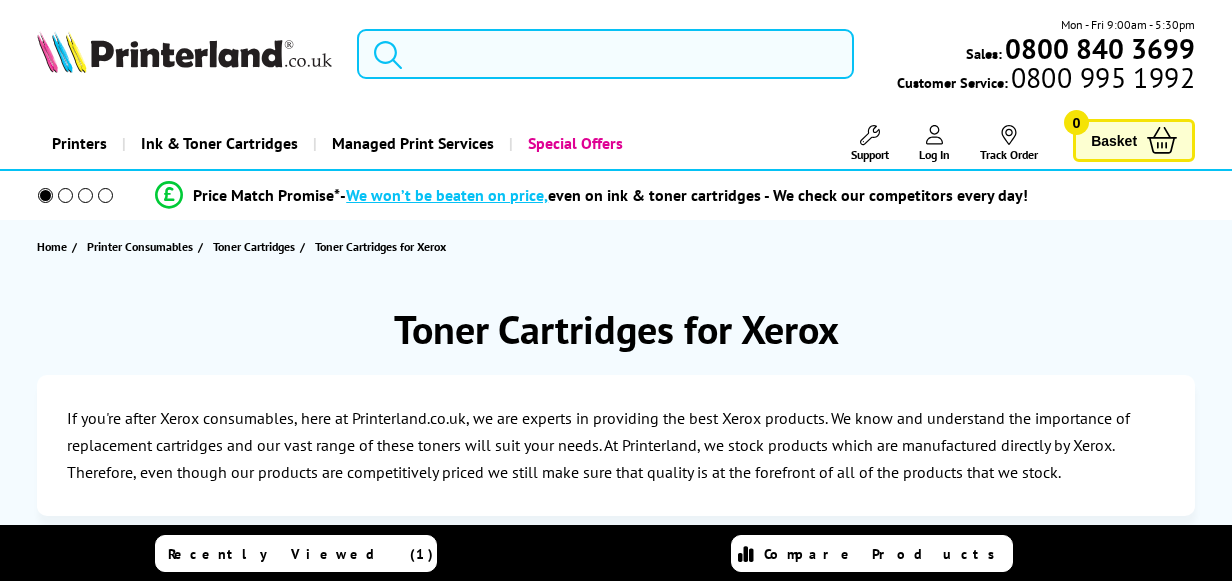 scroll, scrollTop: 0, scrollLeft: 0, axis: both 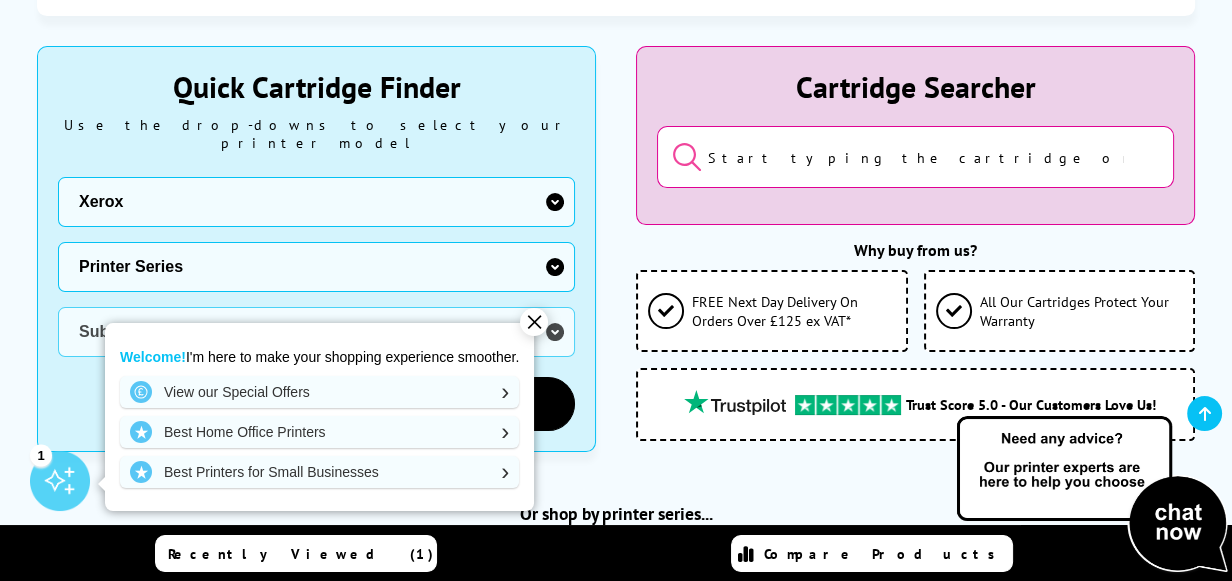 click at bounding box center [915, 157] 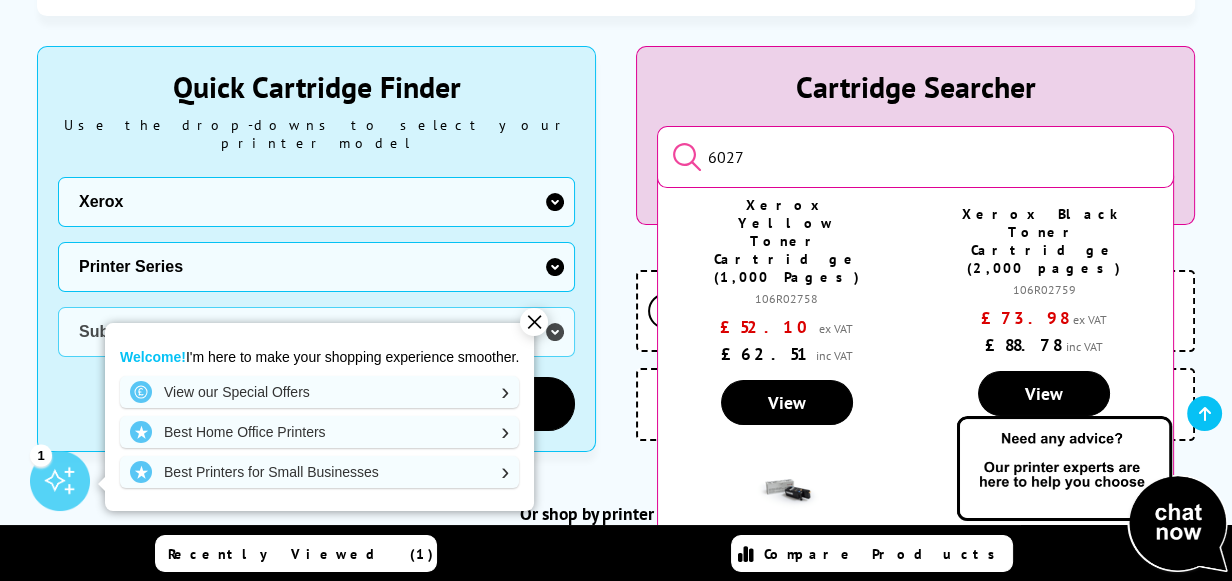 scroll, scrollTop: 100, scrollLeft: 0, axis: vertical 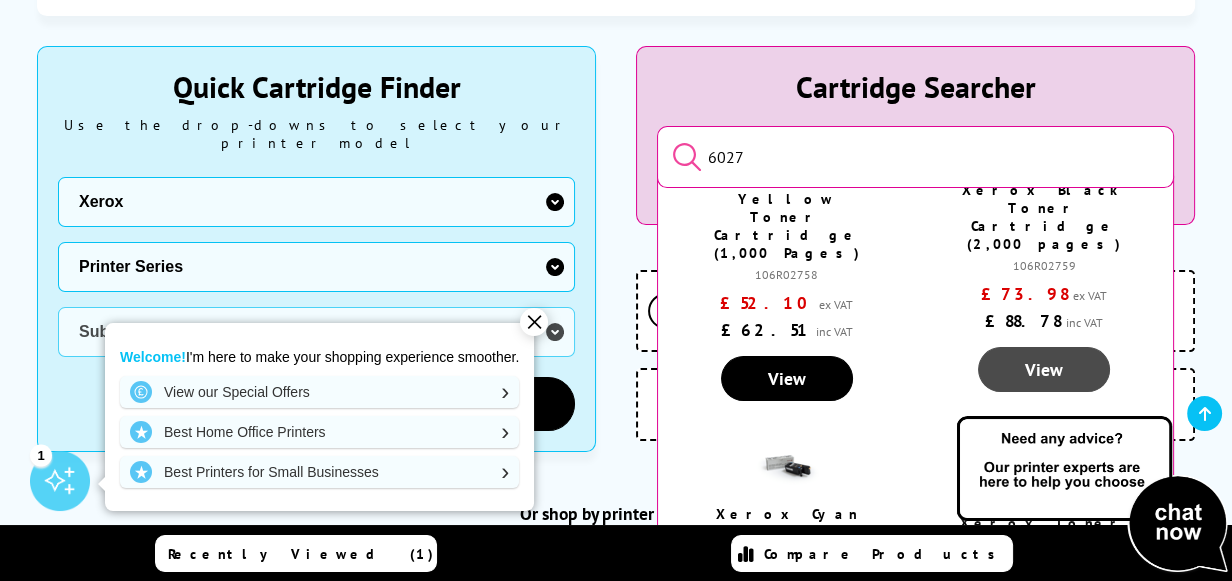 type on "6027" 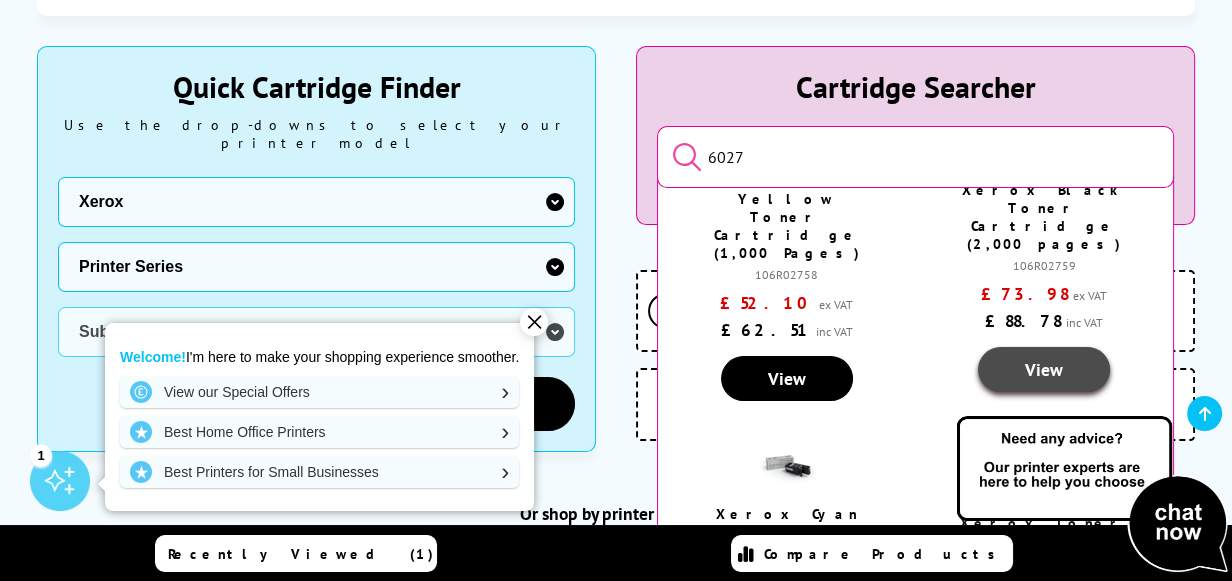 click on "View" at bounding box center (1044, 369) 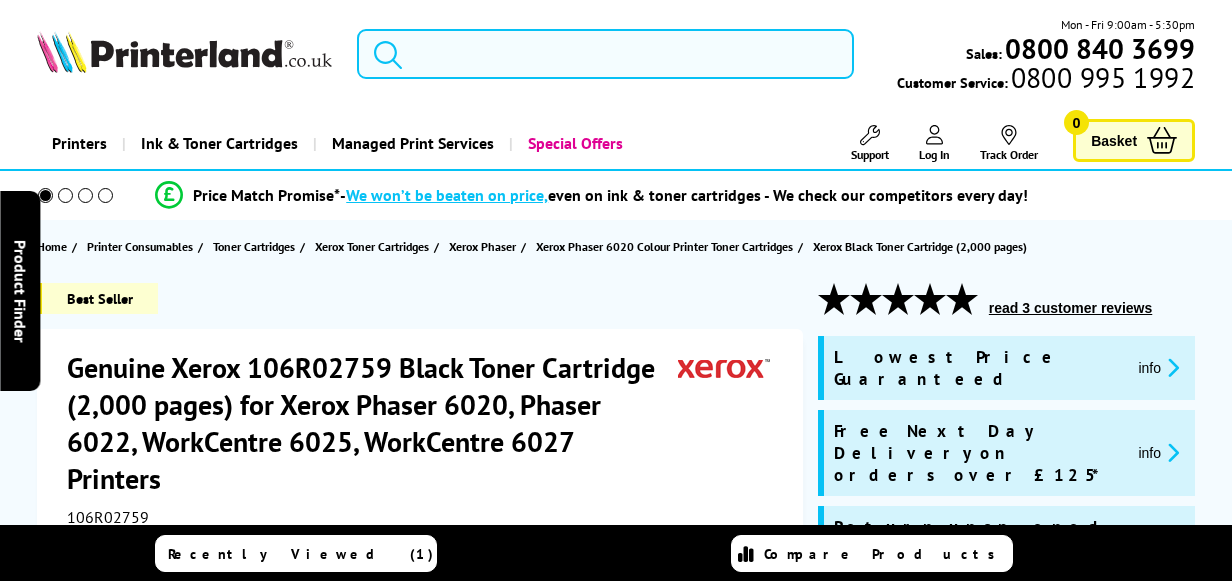 scroll, scrollTop: 0, scrollLeft: 0, axis: both 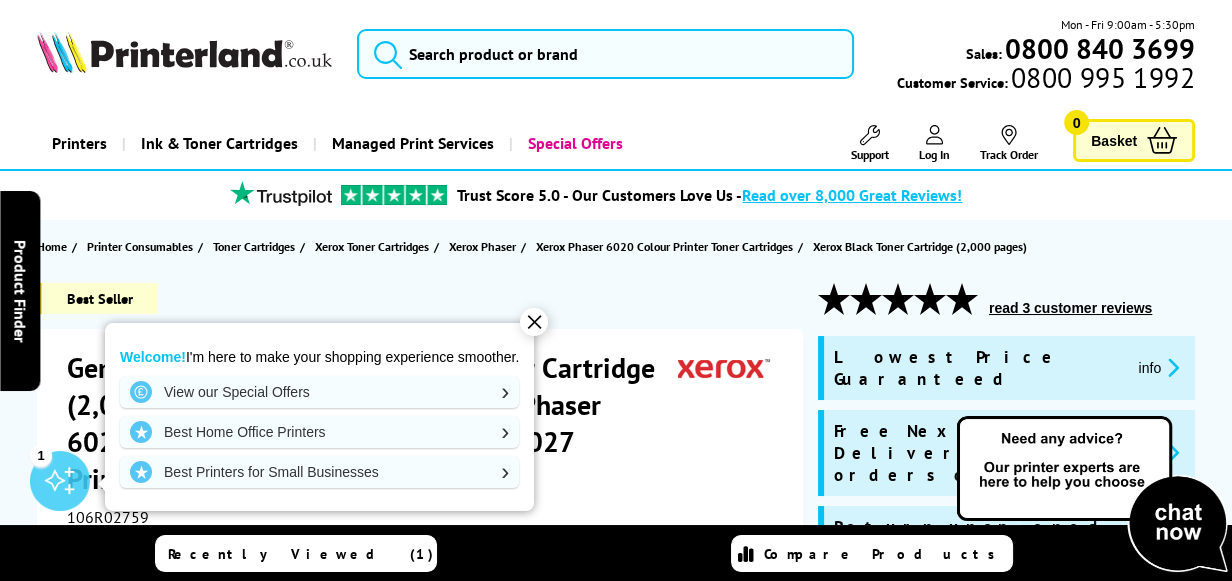 click on "✕" at bounding box center (534, 322) 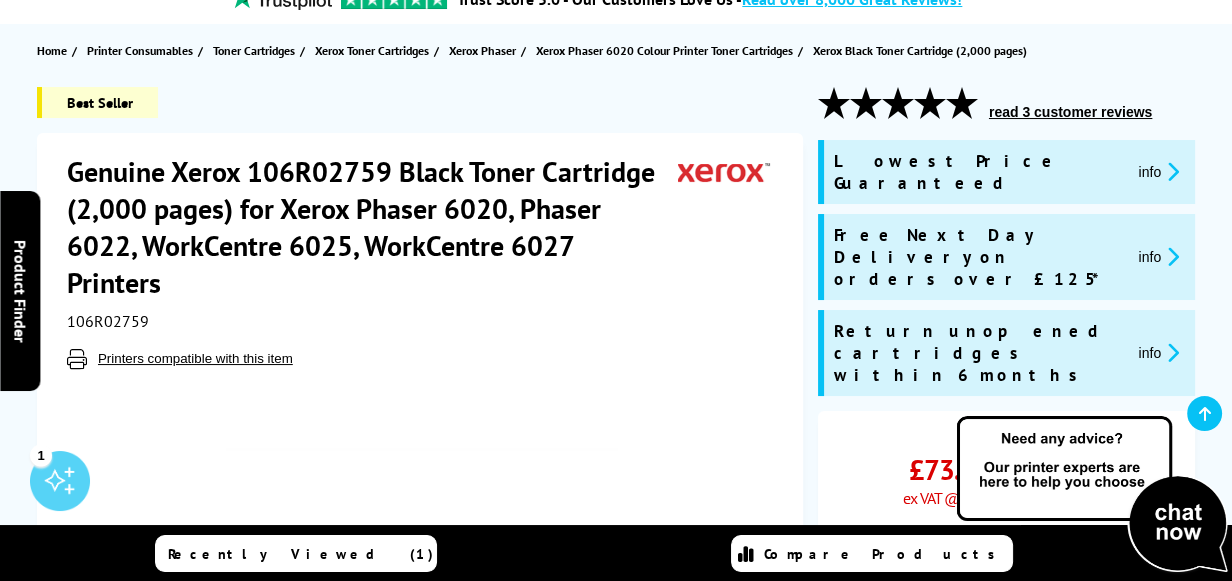 scroll, scrollTop: 200, scrollLeft: 0, axis: vertical 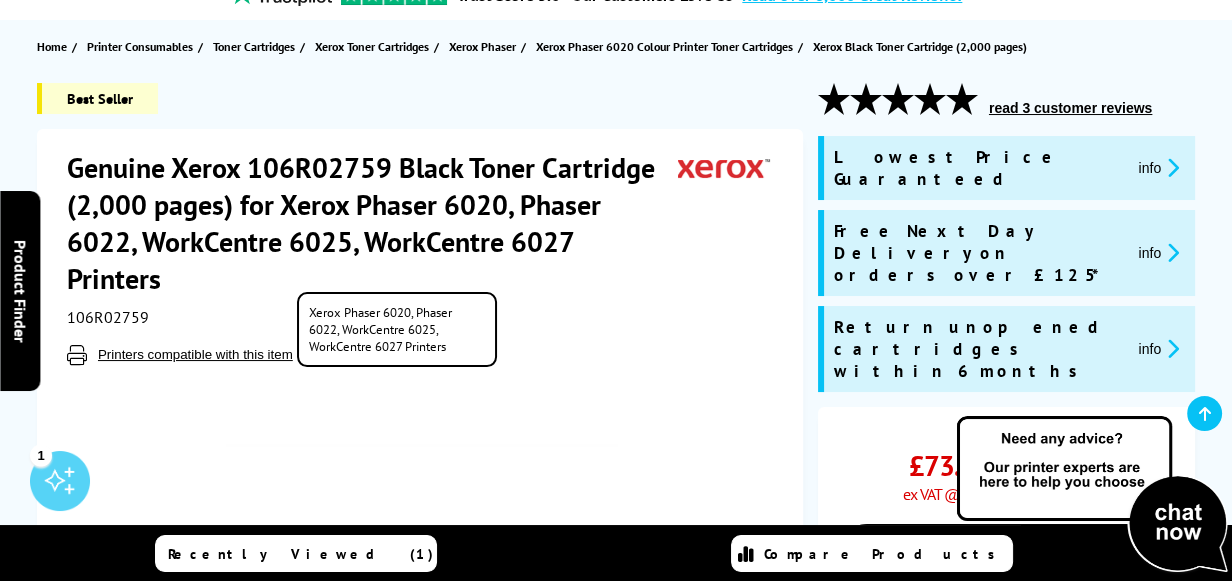 click on "Printers compatible with this item" at bounding box center [195, 354] 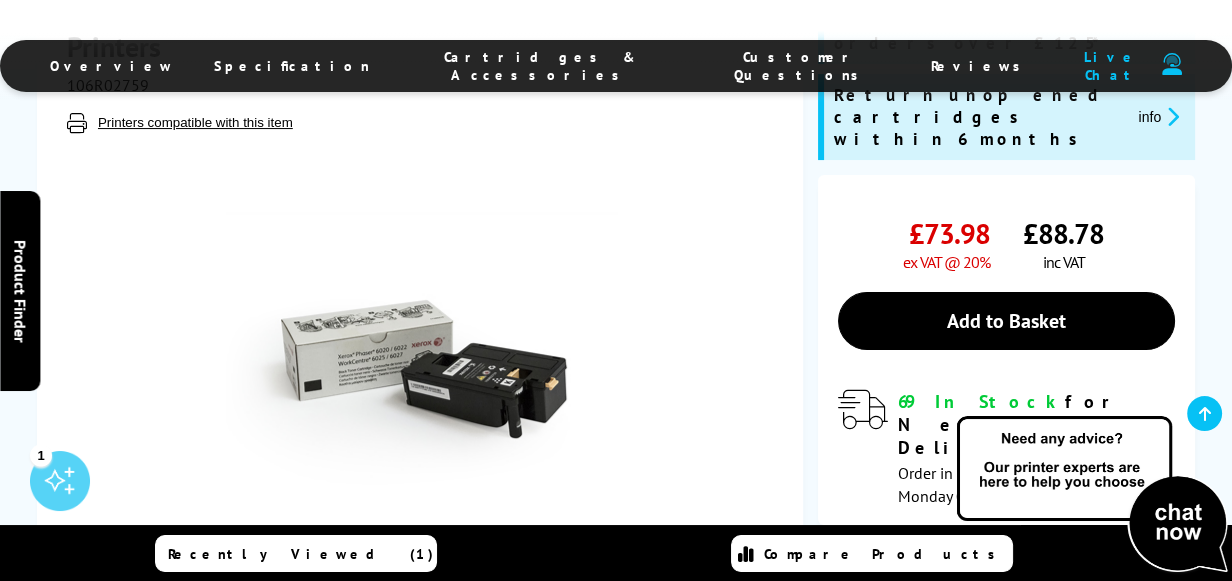 scroll, scrollTop: 500, scrollLeft: 0, axis: vertical 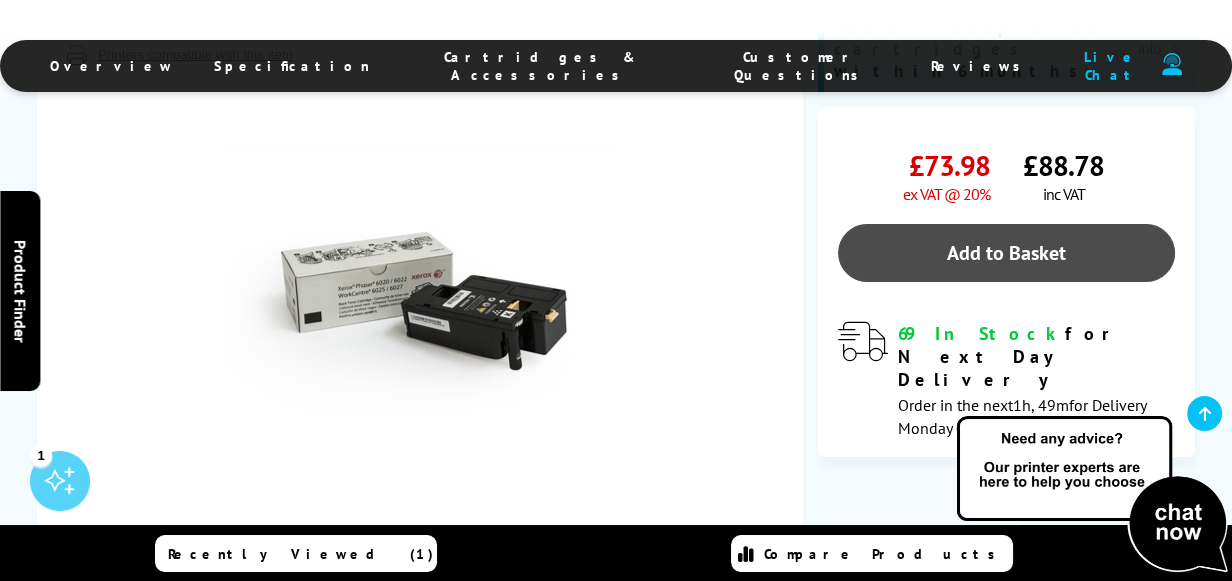 click on "Add to Basket" at bounding box center [1006, 253] 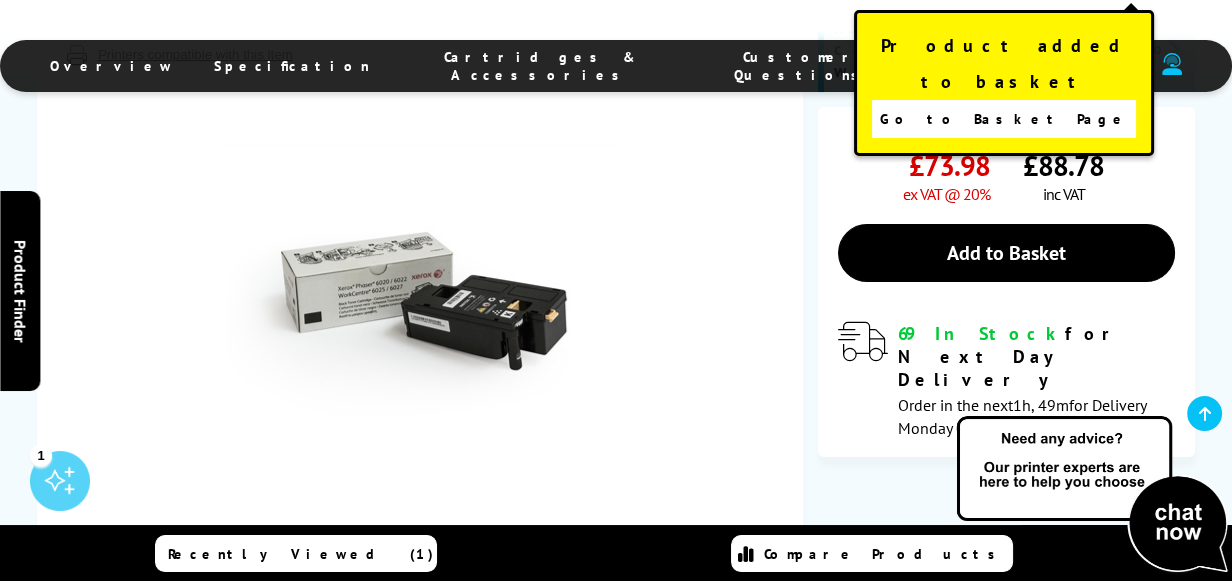 click on "Go to Basket Page" at bounding box center [1004, 119] 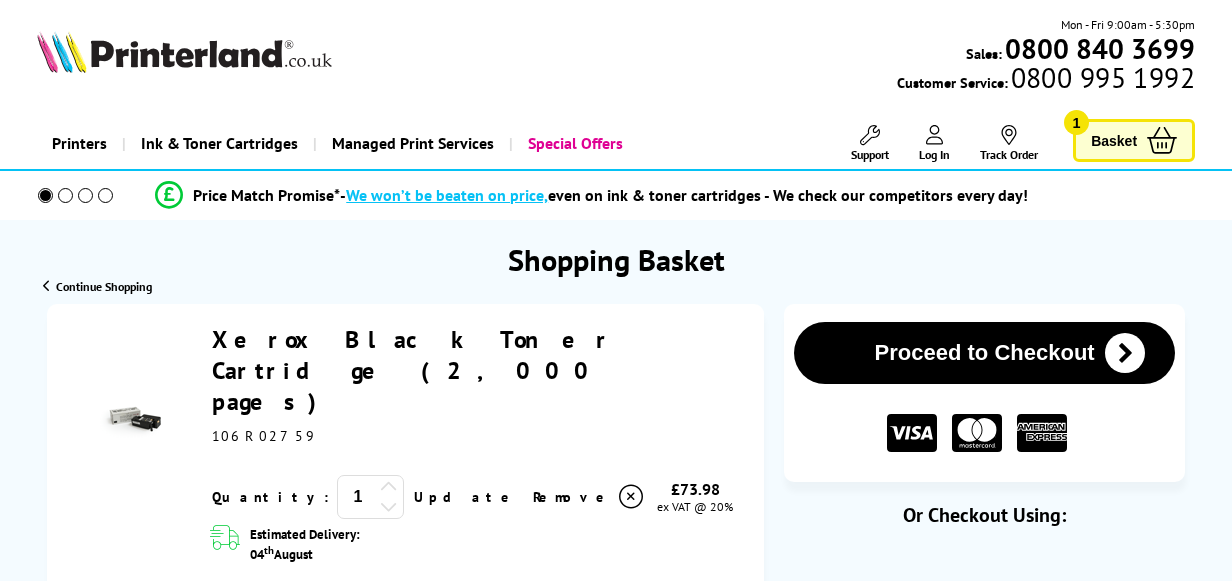 scroll, scrollTop: 0, scrollLeft: 0, axis: both 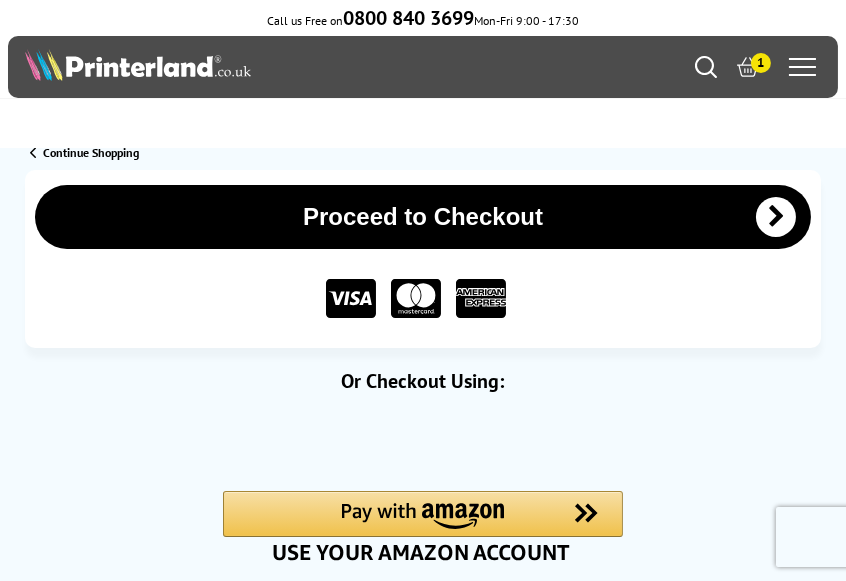 click on "Proceed to Checkout" at bounding box center (422, 217) 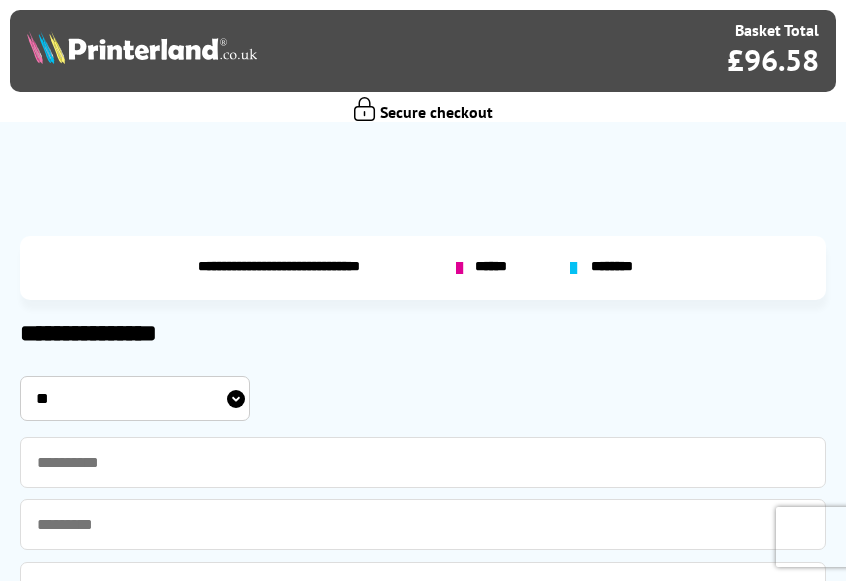 scroll, scrollTop: 0, scrollLeft: 0, axis: both 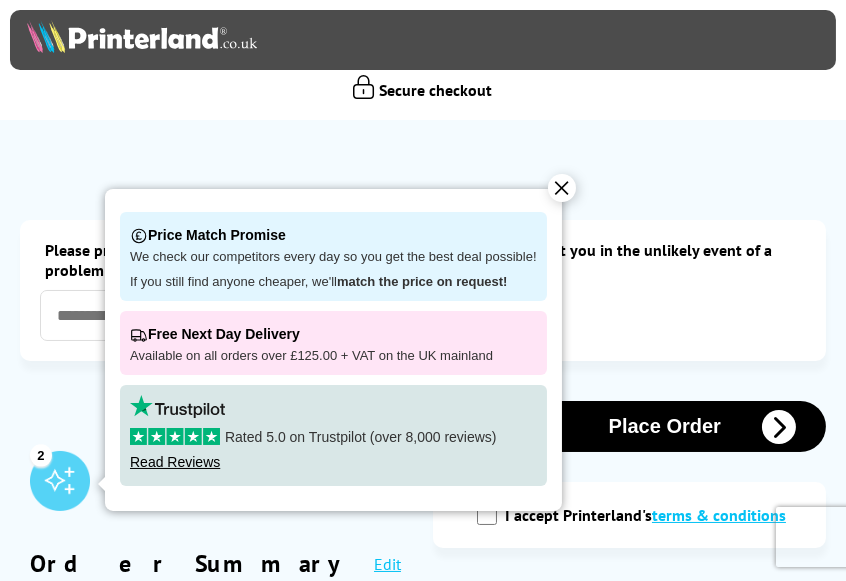 click on "✕" at bounding box center [562, 188] 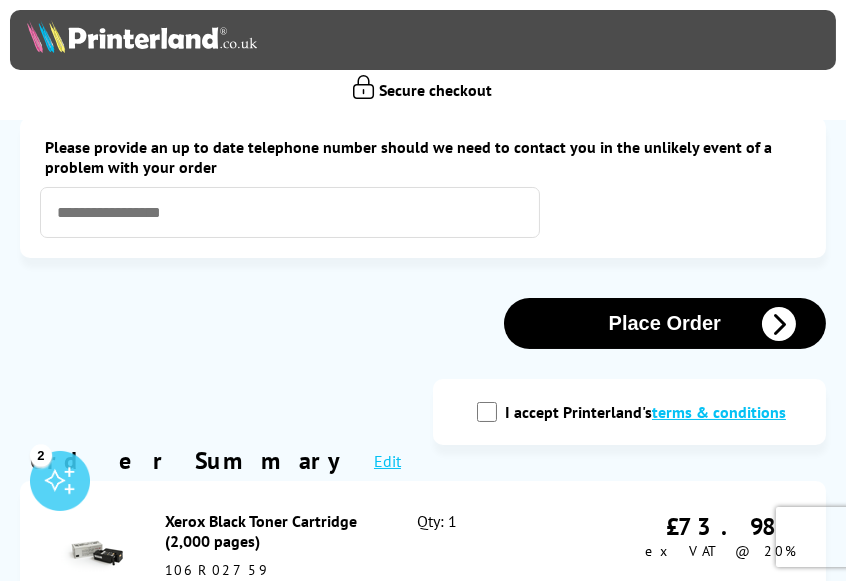 scroll, scrollTop: 100, scrollLeft: 0, axis: vertical 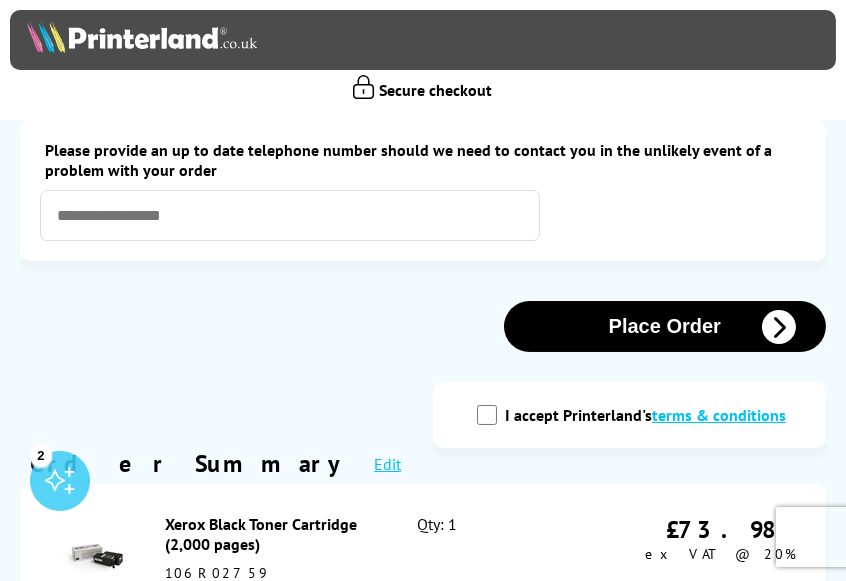 click on "I accept Printerland's  terms & conditions" at bounding box center (487, 415) 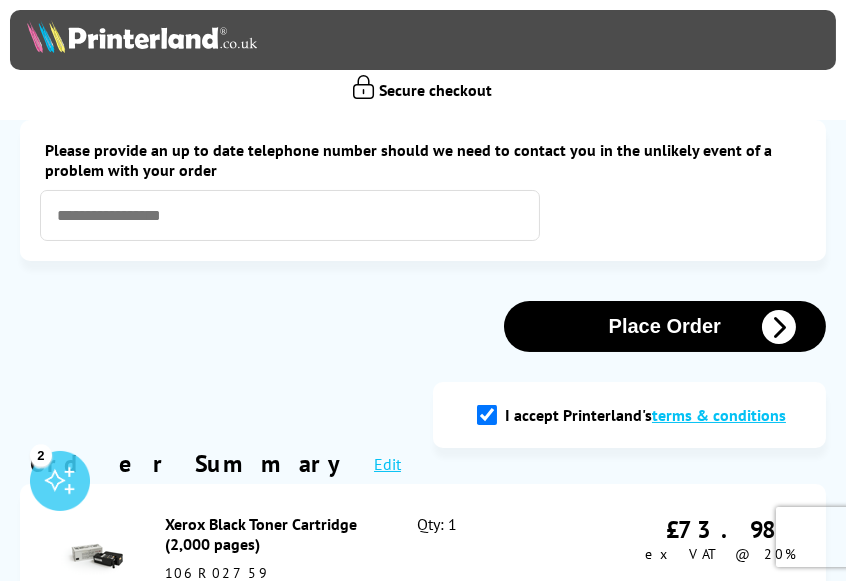 click on "Place Order" at bounding box center [665, 326] 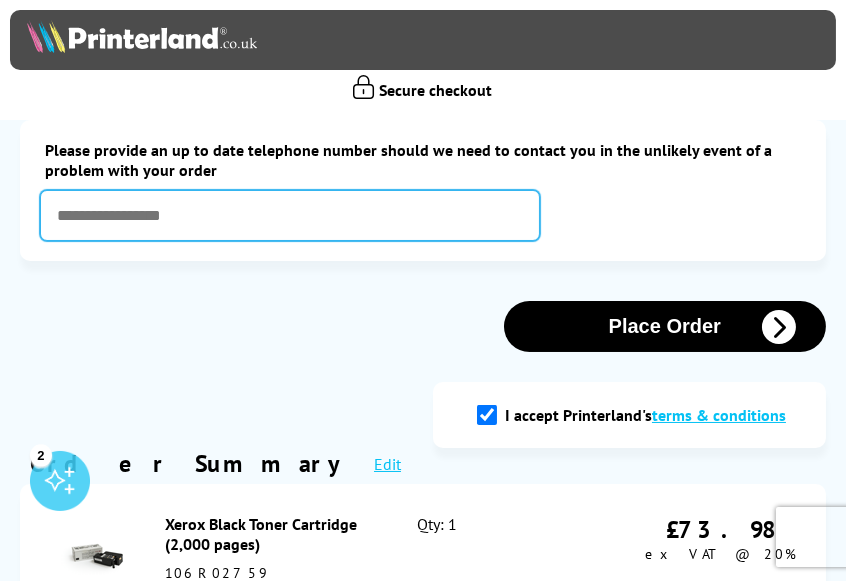 scroll, scrollTop: 307, scrollLeft: 0, axis: vertical 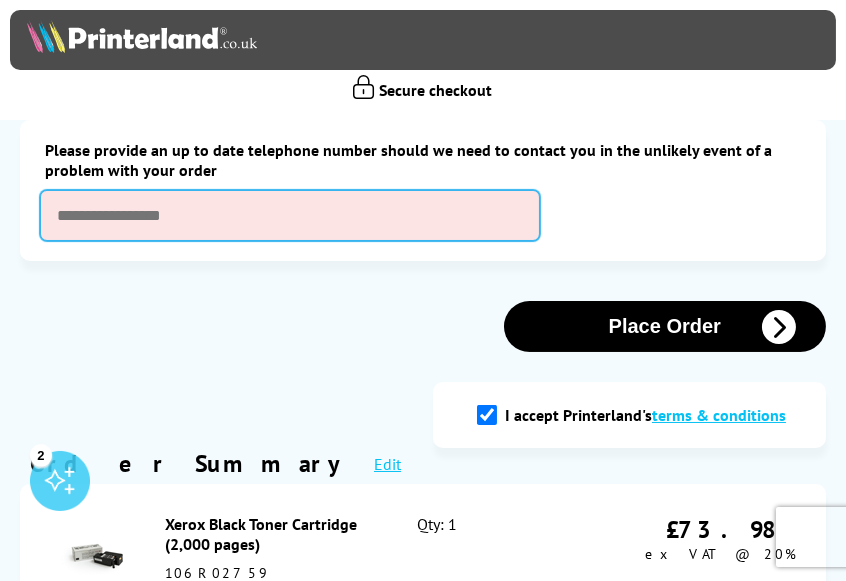 click at bounding box center (290, 215) 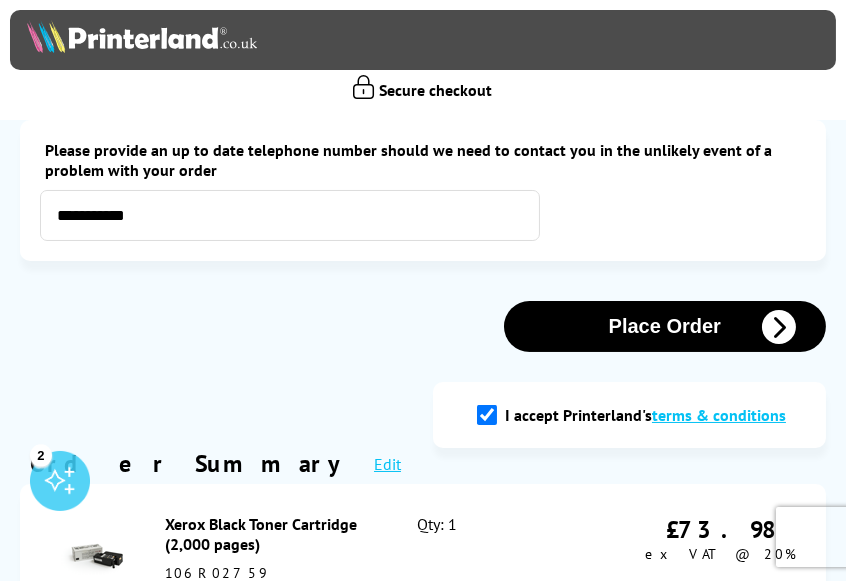 click on "Place Order" at bounding box center (665, 326) 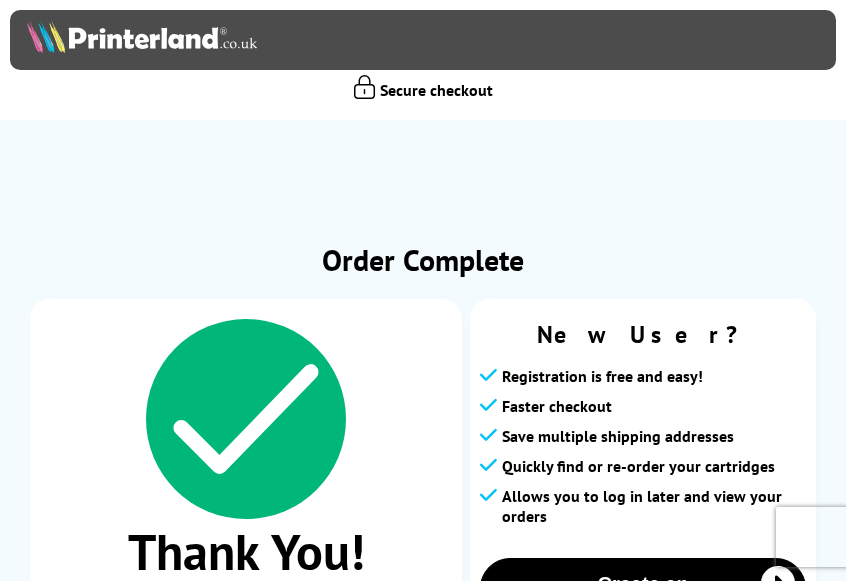 scroll, scrollTop: 0, scrollLeft: 0, axis: both 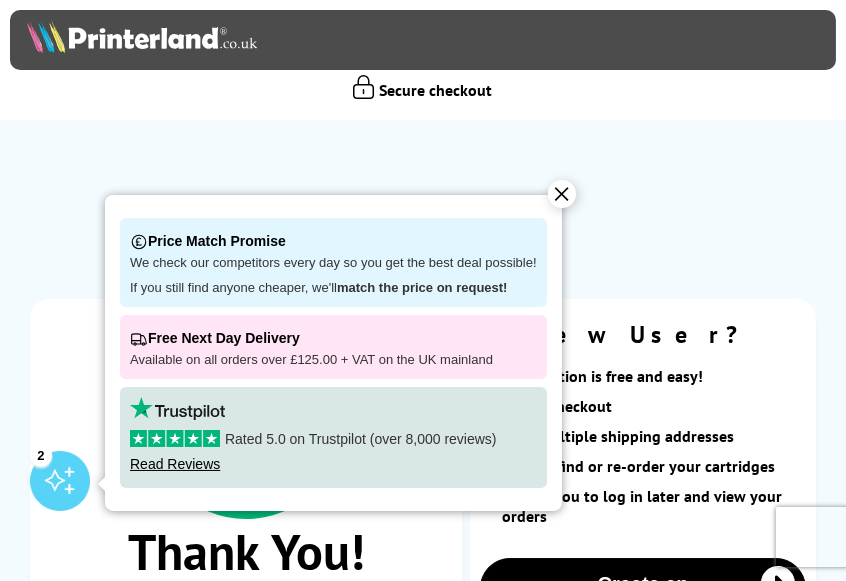 click on "✕" at bounding box center [562, 194] 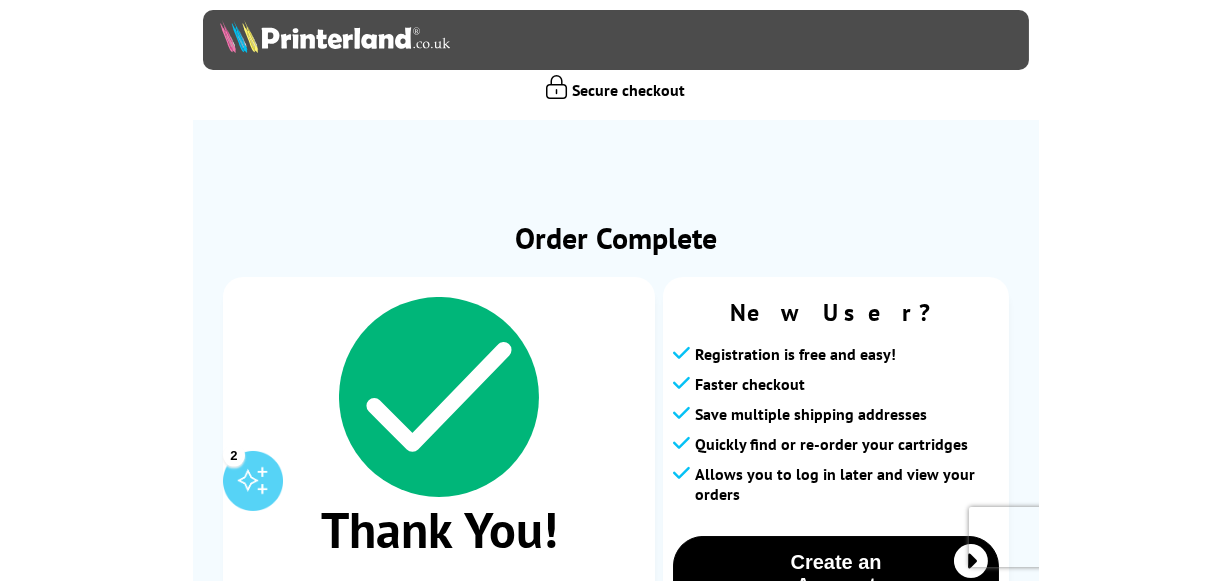 scroll, scrollTop: 0, scrollLeft: 0, axis: both 